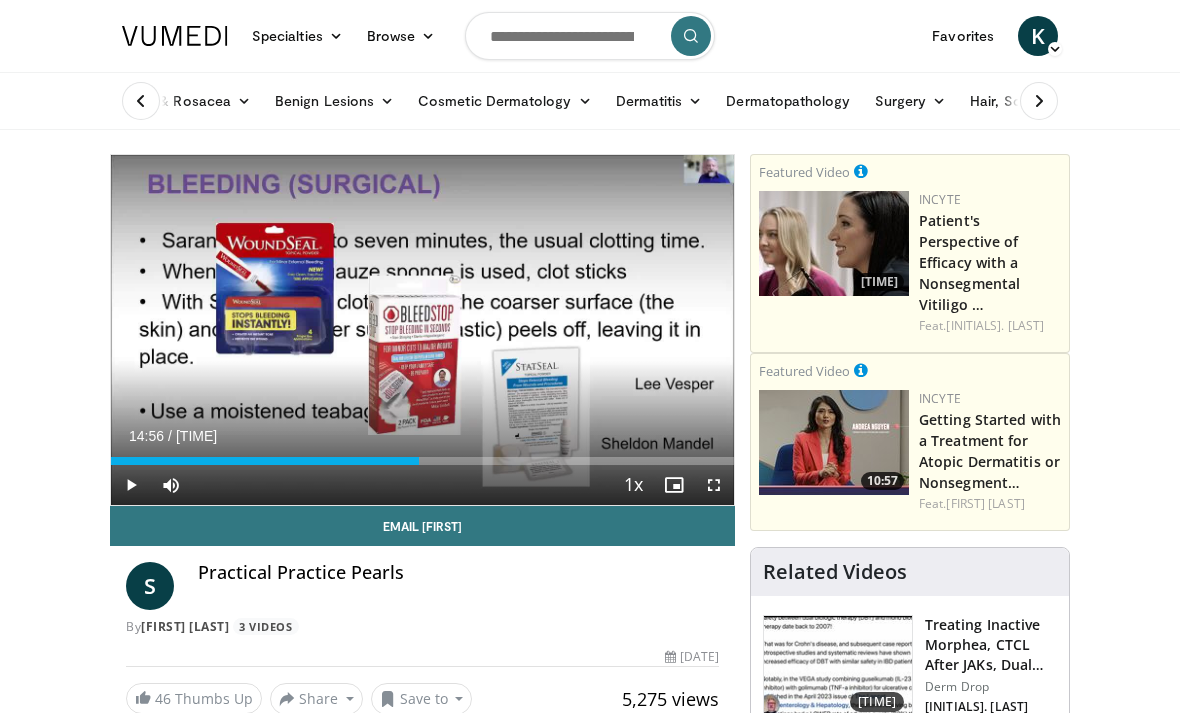 scroll, scrollTop: 0, scrollLeft: 0, axis: both 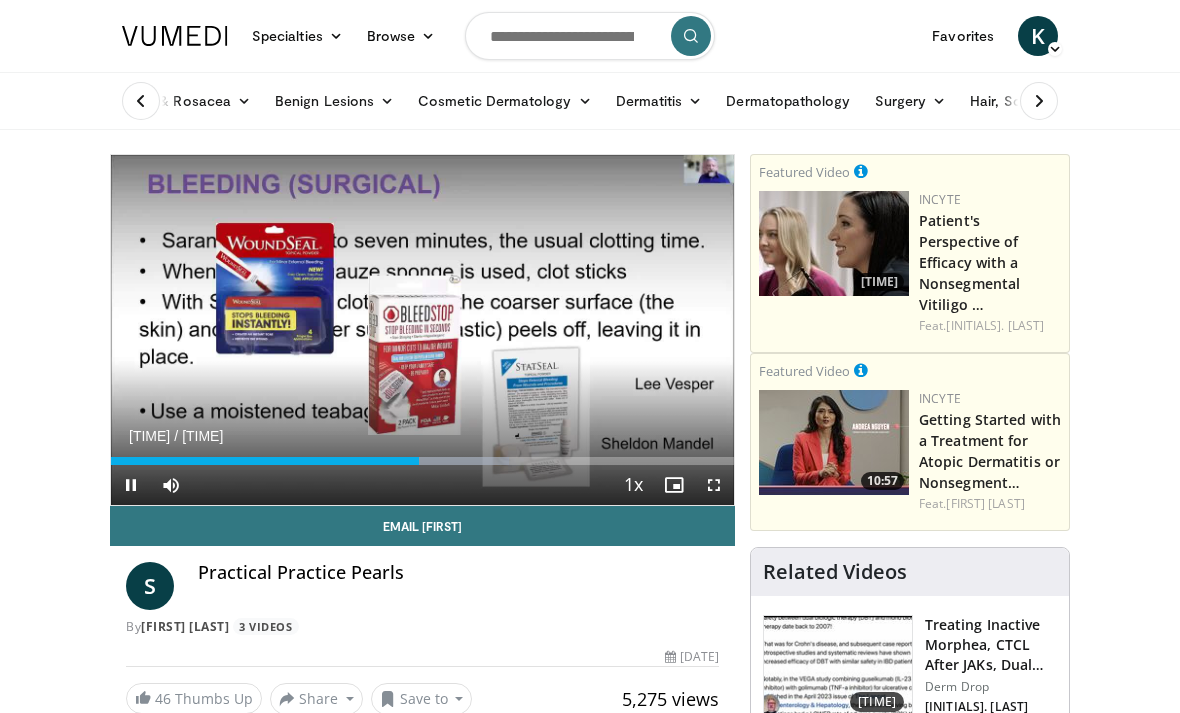 click at bounding box center (463, 461) 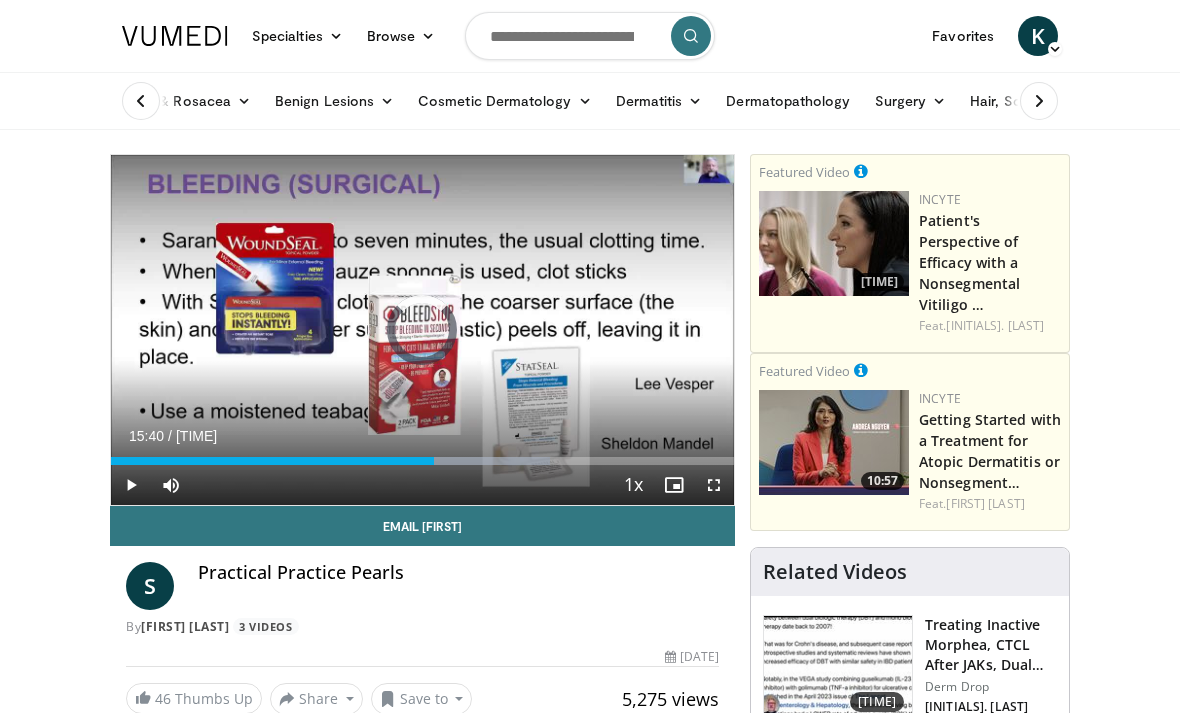 click on "Loaded :  70.50%" at bounding box center [422, 461] 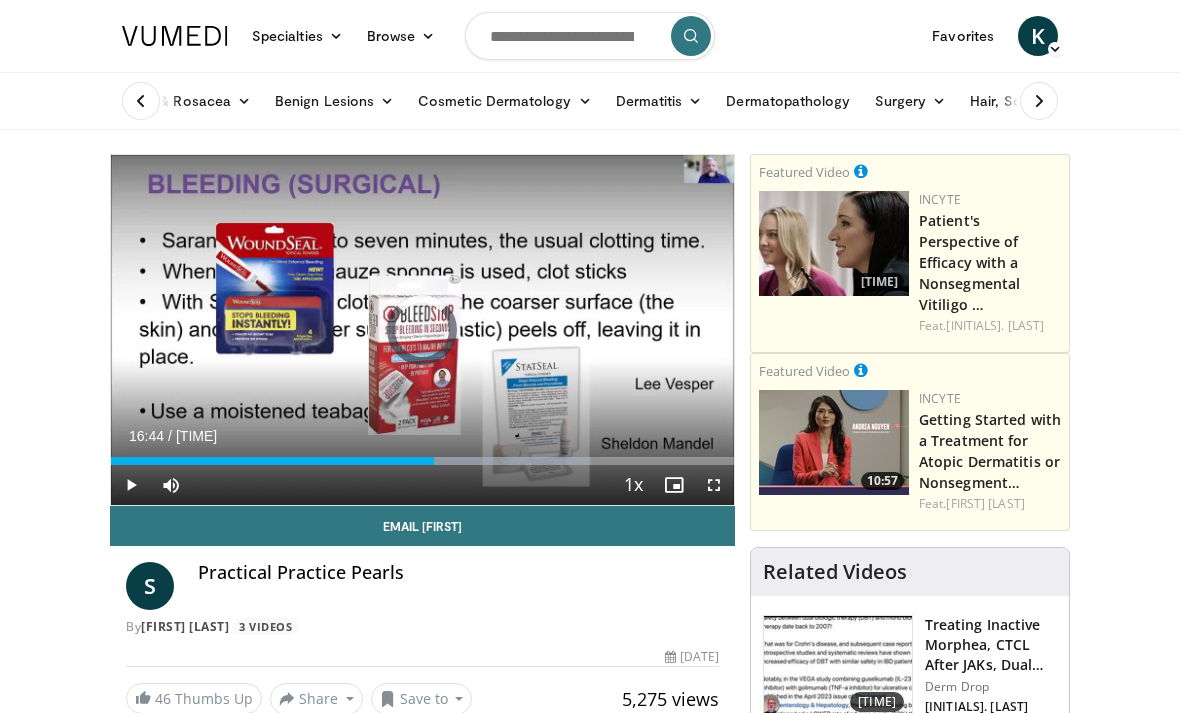 click at bounding box center [504, 461] 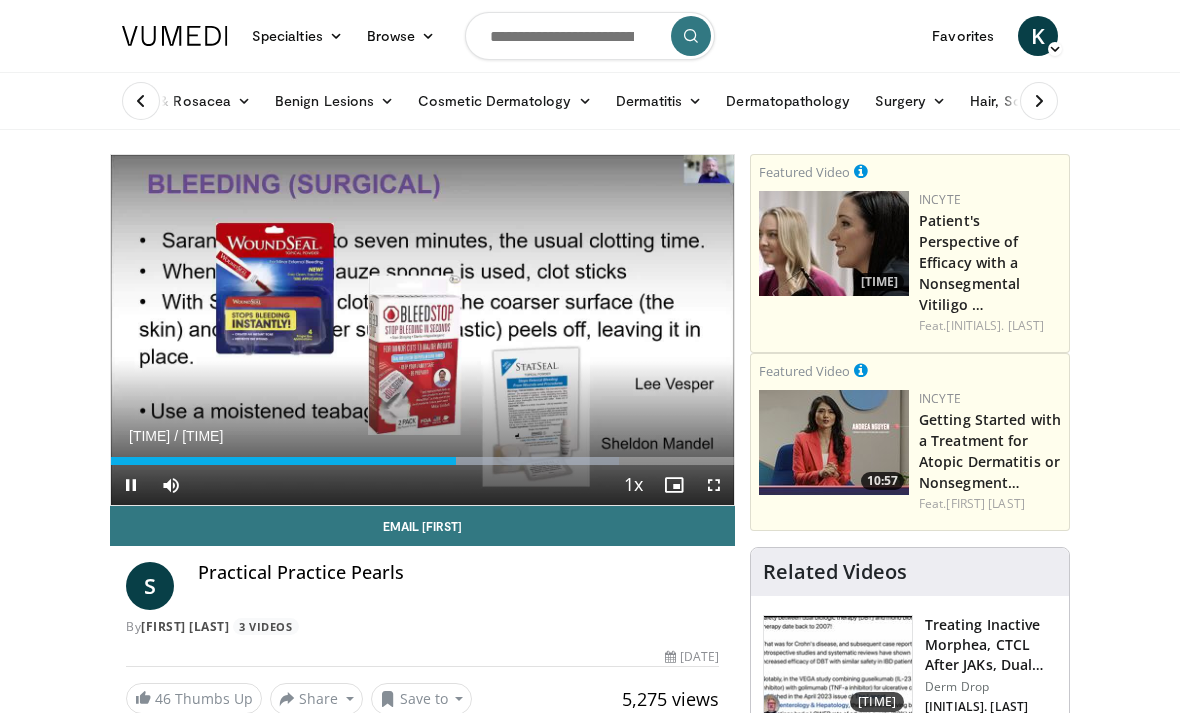 click at bounding box center [518, 461] 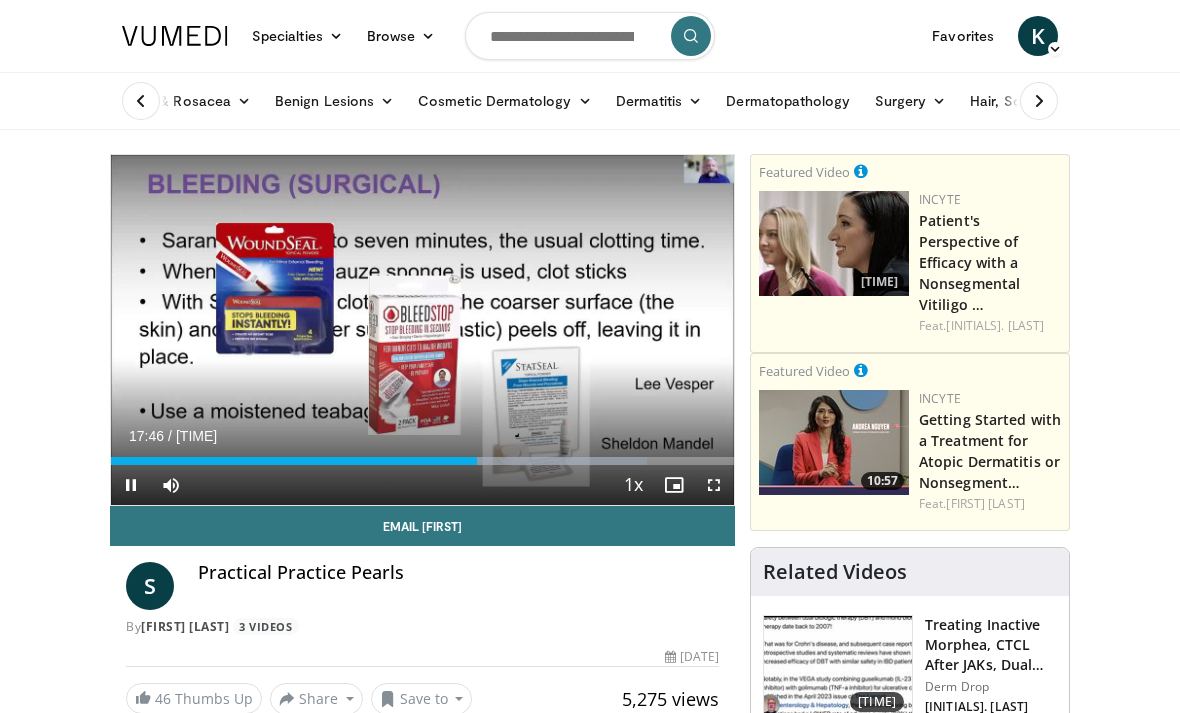 click on "Loaded :  85.96%" at bounding box center (422, 461) 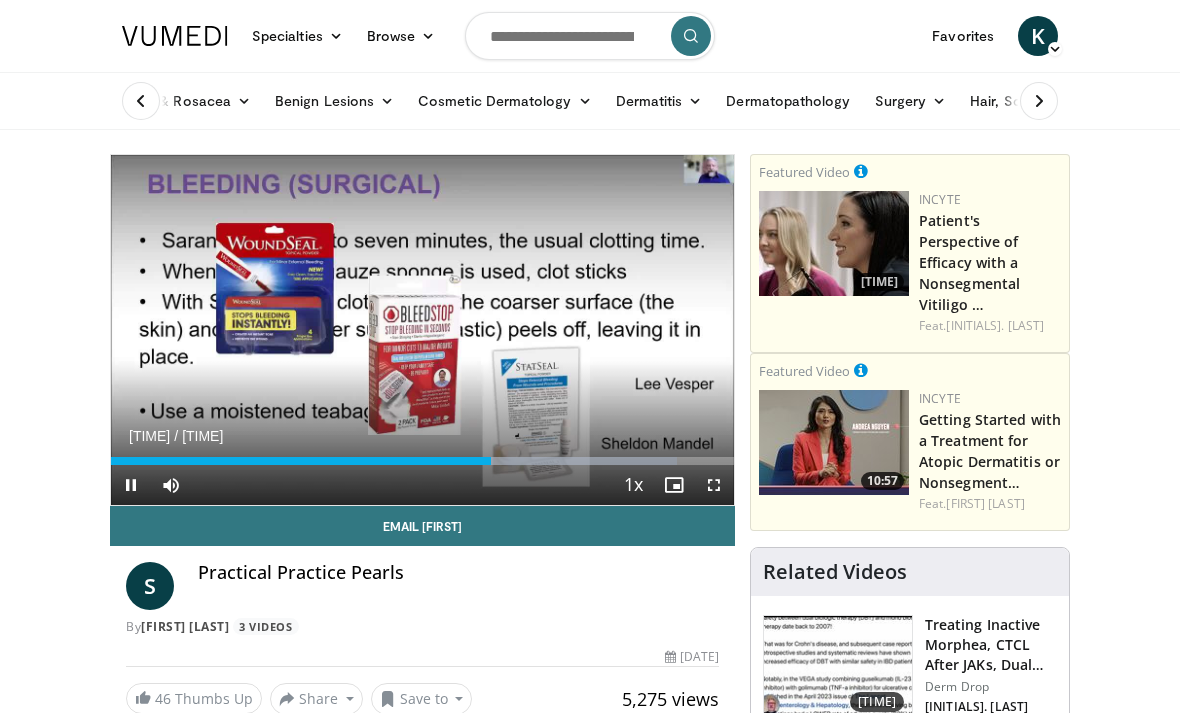 click at bounding box center (560, 461) 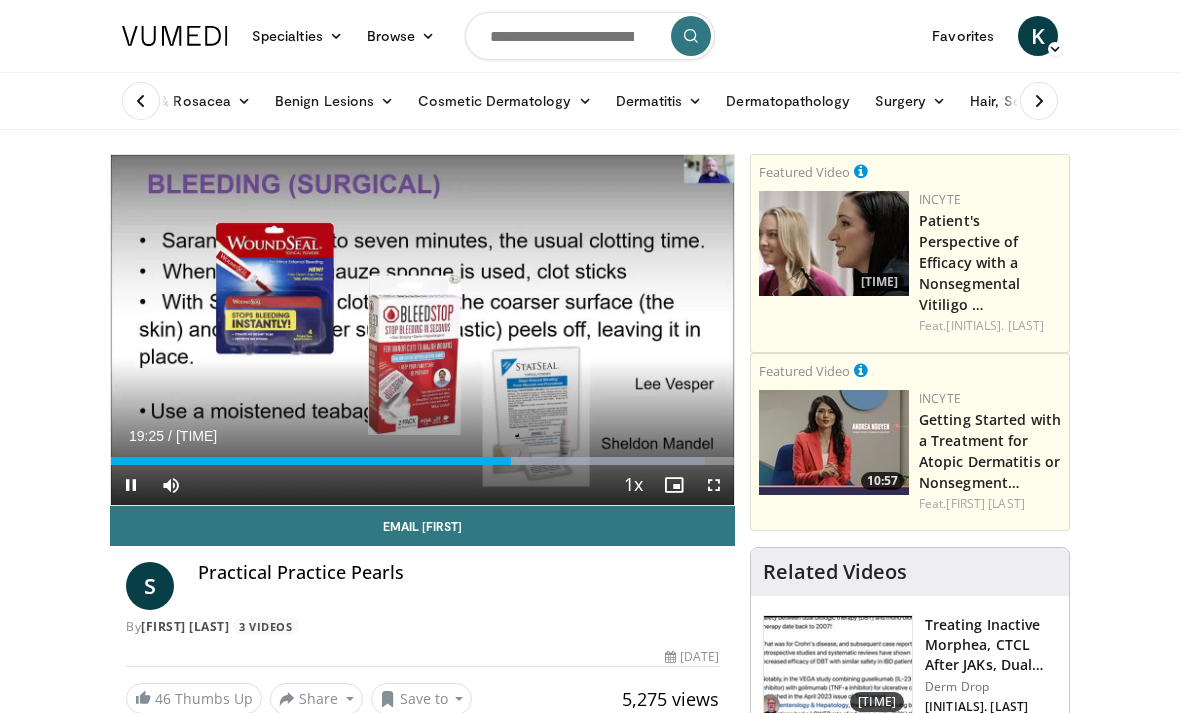 click at bounding box center [594, 461] 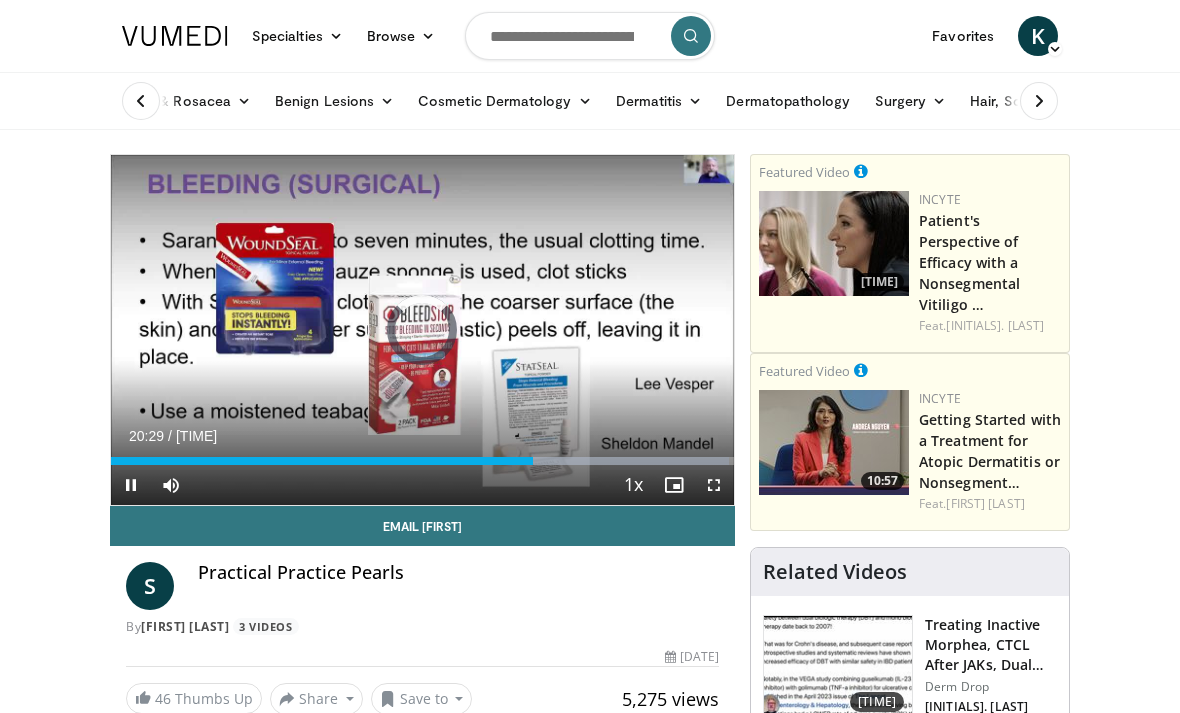 click on "Current Time  20:29 / Duration  30:14 Pause Skip Backward Skip Forward Mute Loaded :  99.18% Stream Type  LIVE Seek to live, currently behind live LIVE   1x Playback Rate 0.5x 0.75x 1x , selected 1.25x 1.5x 1.75x 2x Chapters Chapters Descriptions descriptions off , selected Captions captions off , selected Audio Track en (Main) , selected Fullscreen Enable picture-in-picture mode" at bounding box center [422, 485] 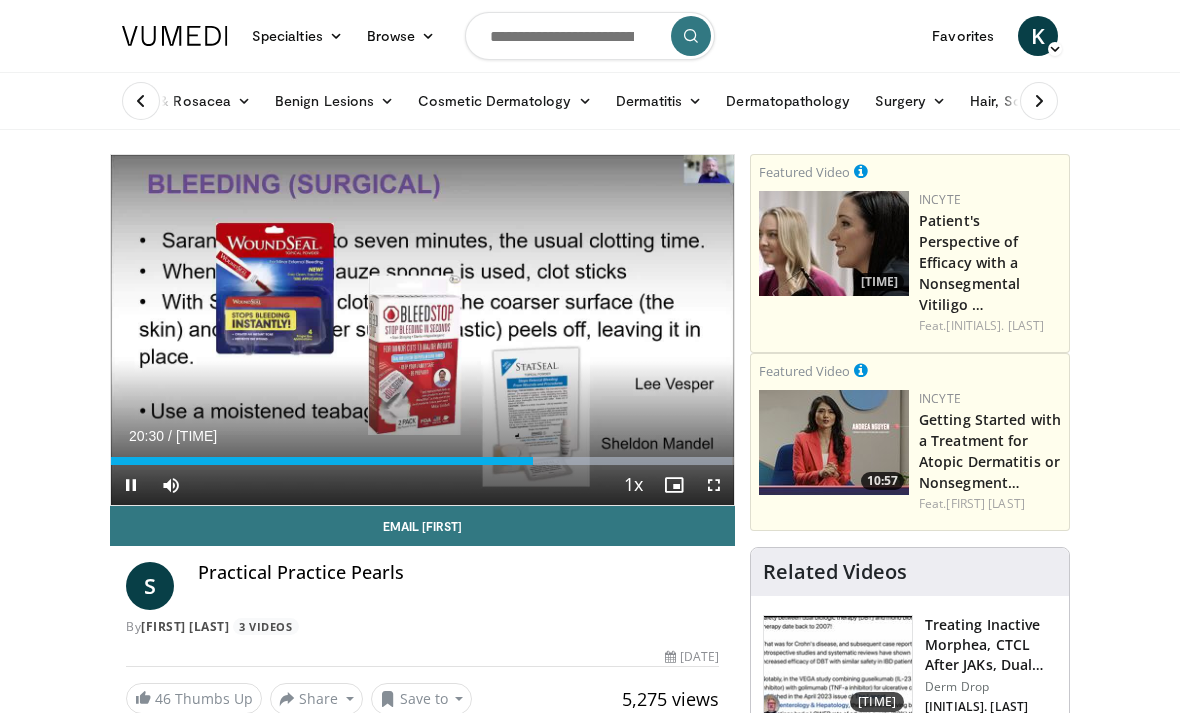 click on "Loaded :  99.74%" at bounding box center [422, 455] 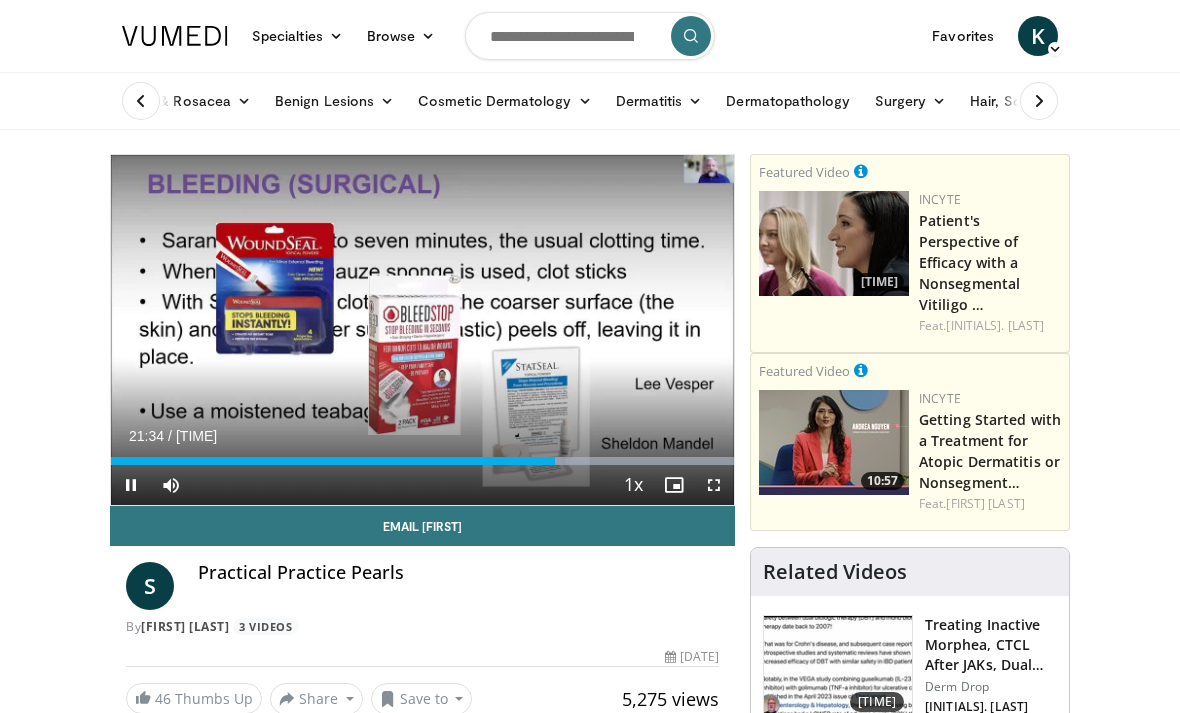 click at bounding box center (623, 461) 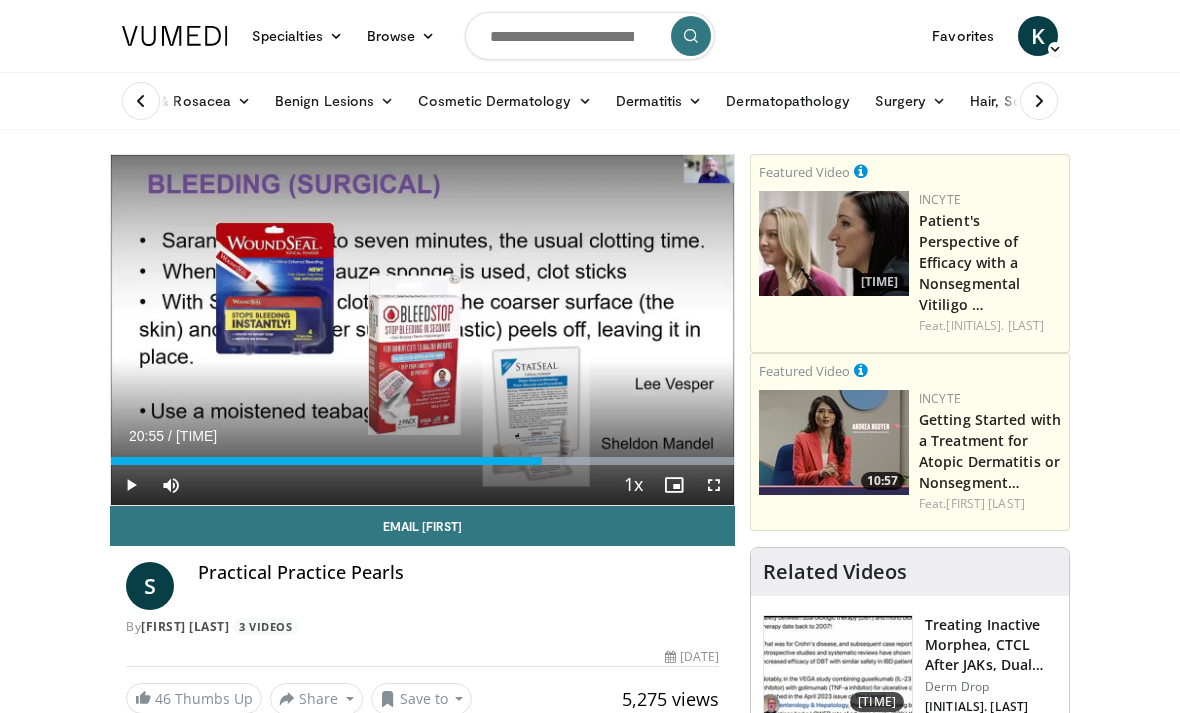 click on "Loaded :  100.00%" at bounding box center (422, 461) 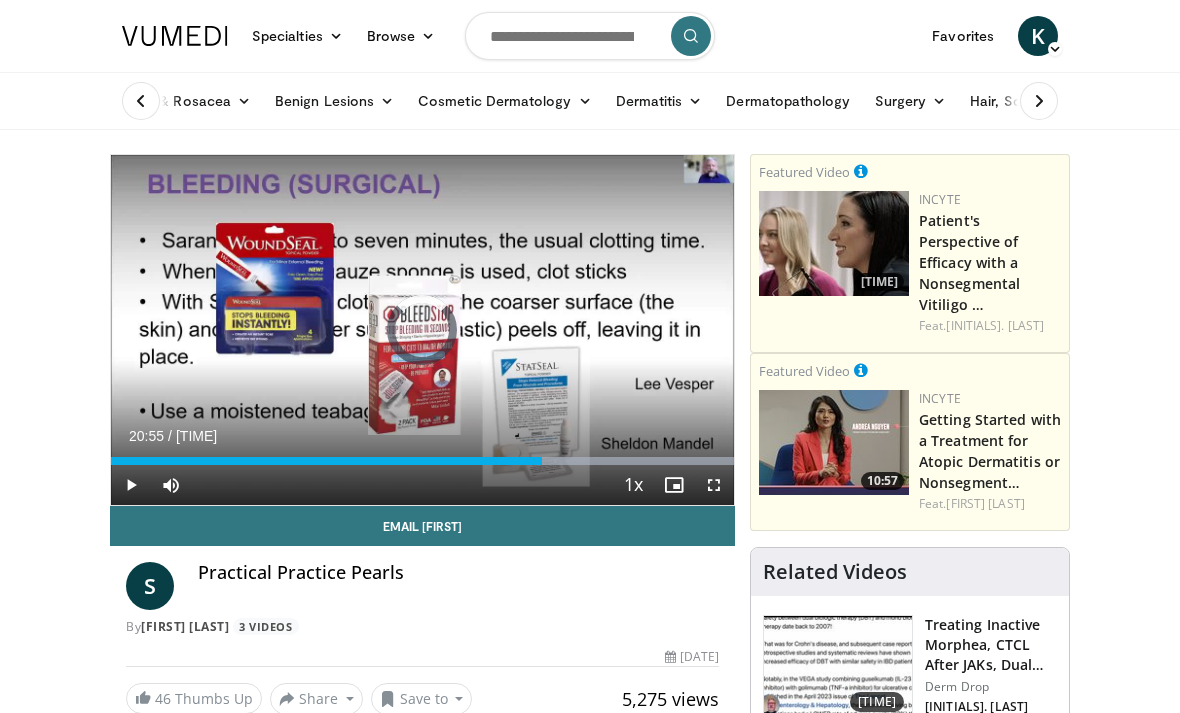 click at bounding box center (326, 461) 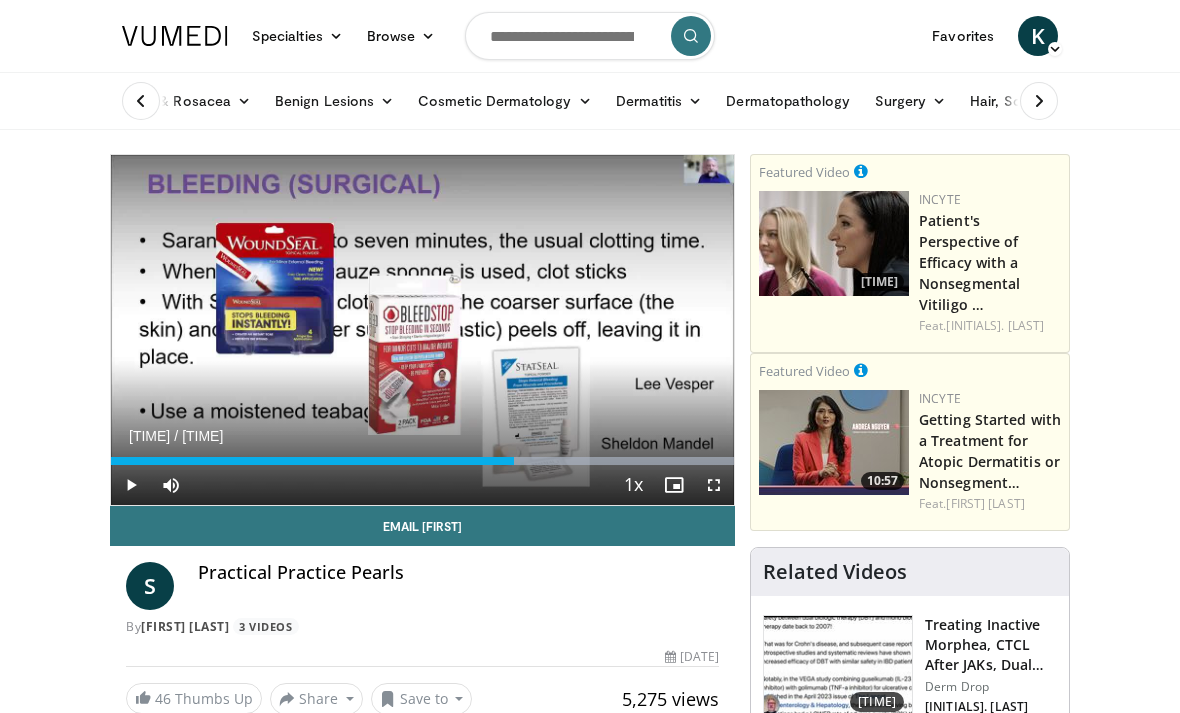 click on "Loaded :  100.00%" at bounding box center (422, 461) 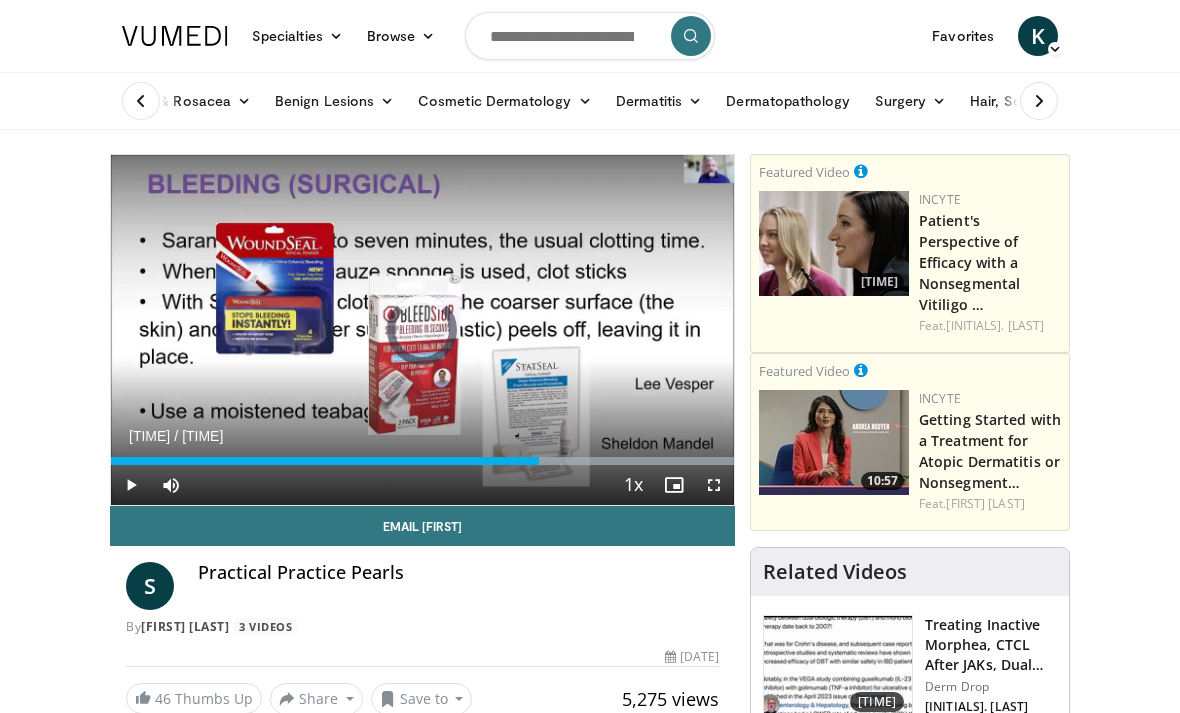 click at bounding box center [623, 461] 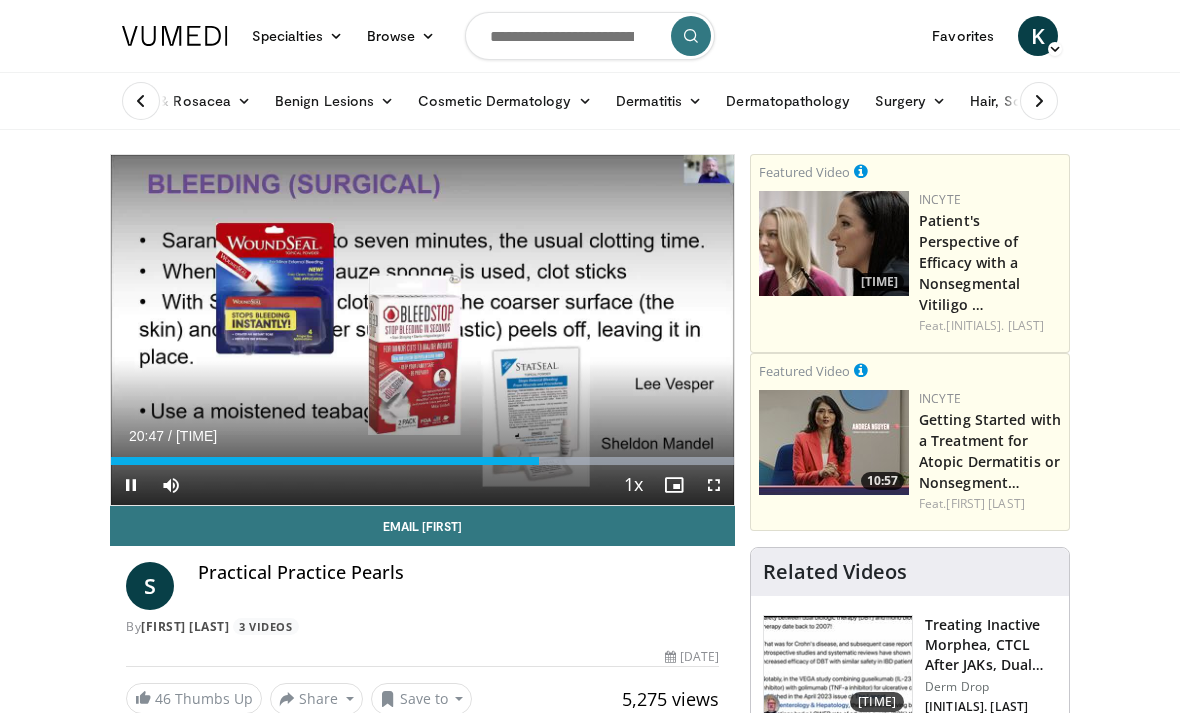 click at bounding box center (623, 461) 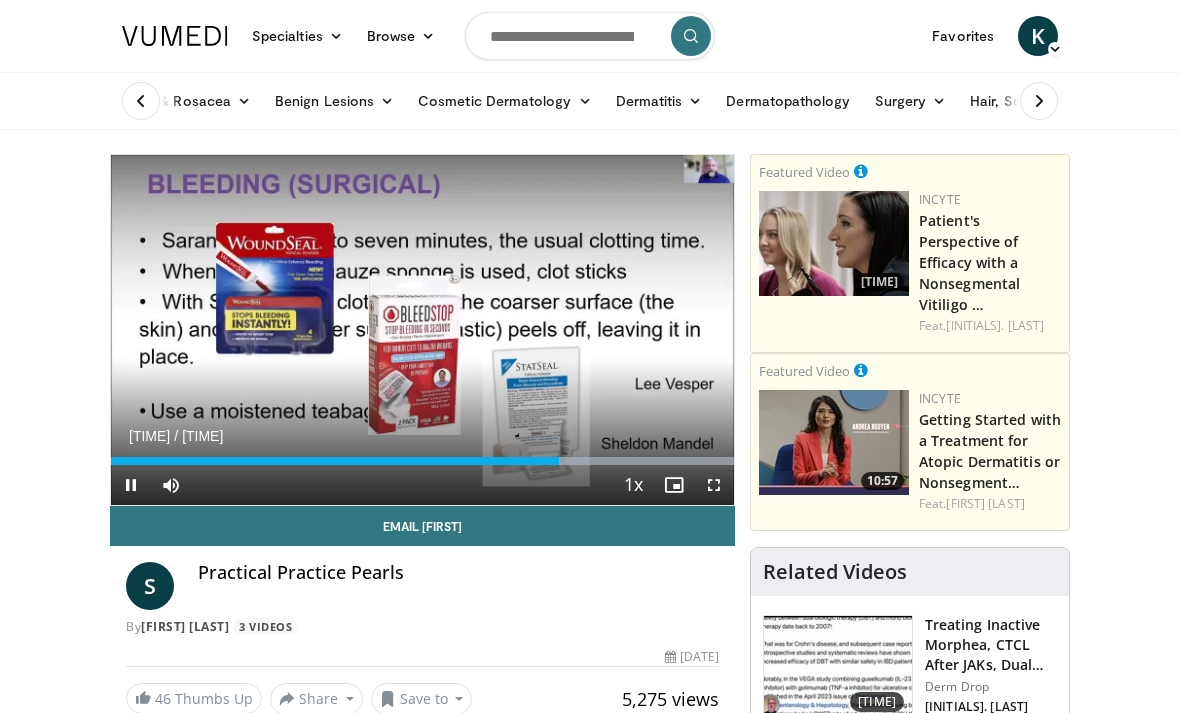 click at bounding box center [623, 461] 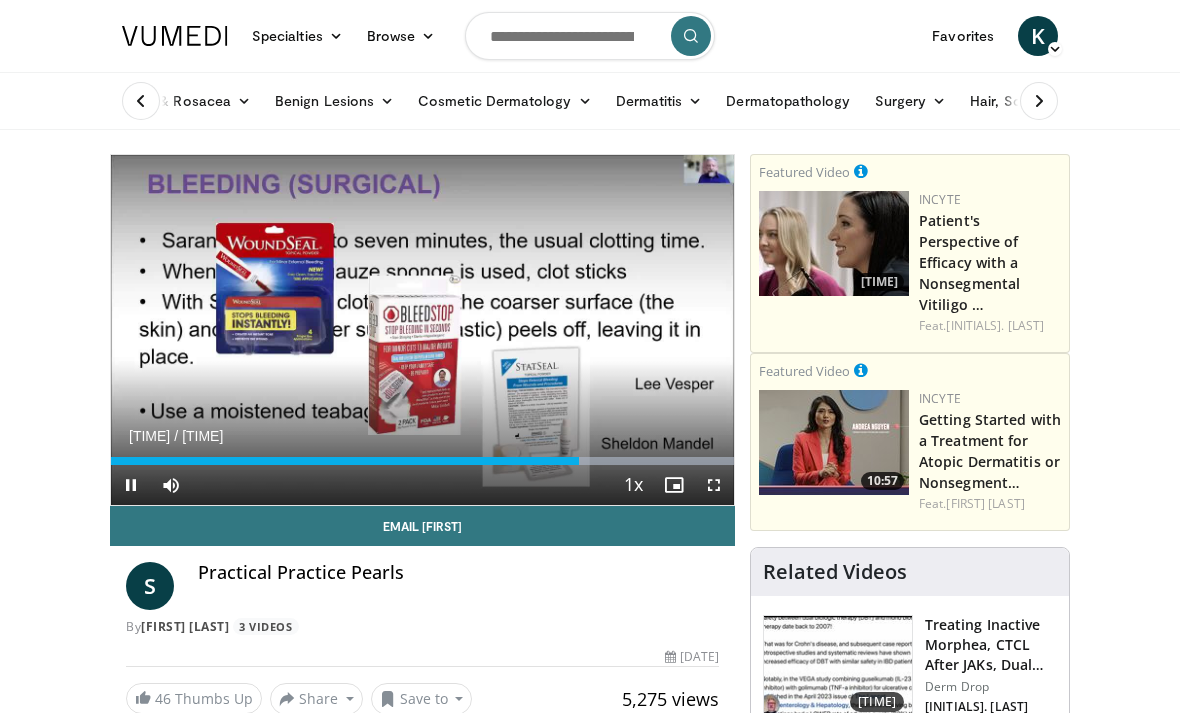 click on "Loaded :  100.00%" at bounding box center (422, 461) 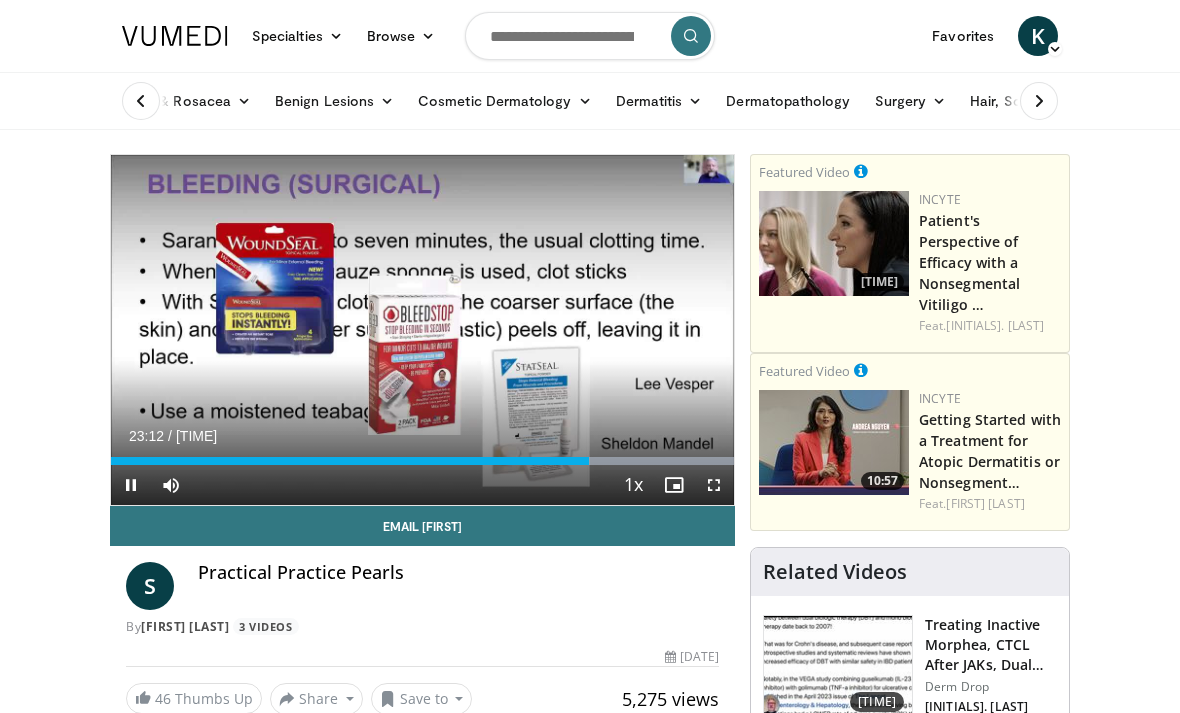 click at bounding box center (623, 461) 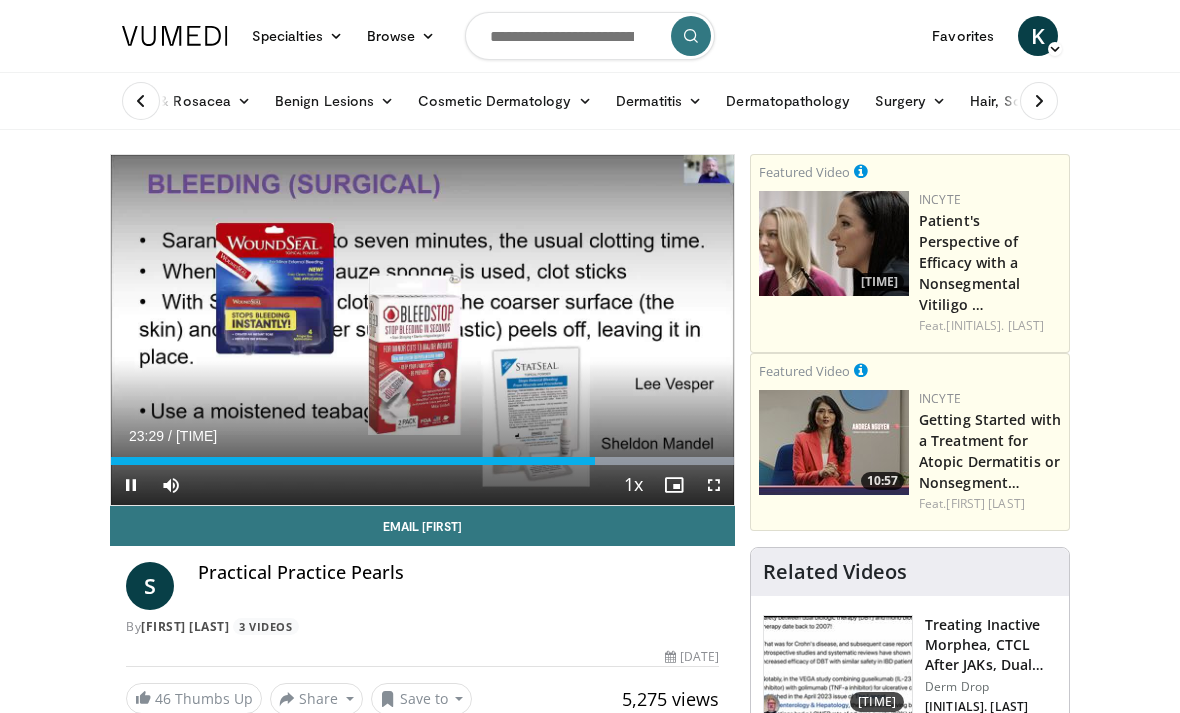 click at bounding box center [623, 461] 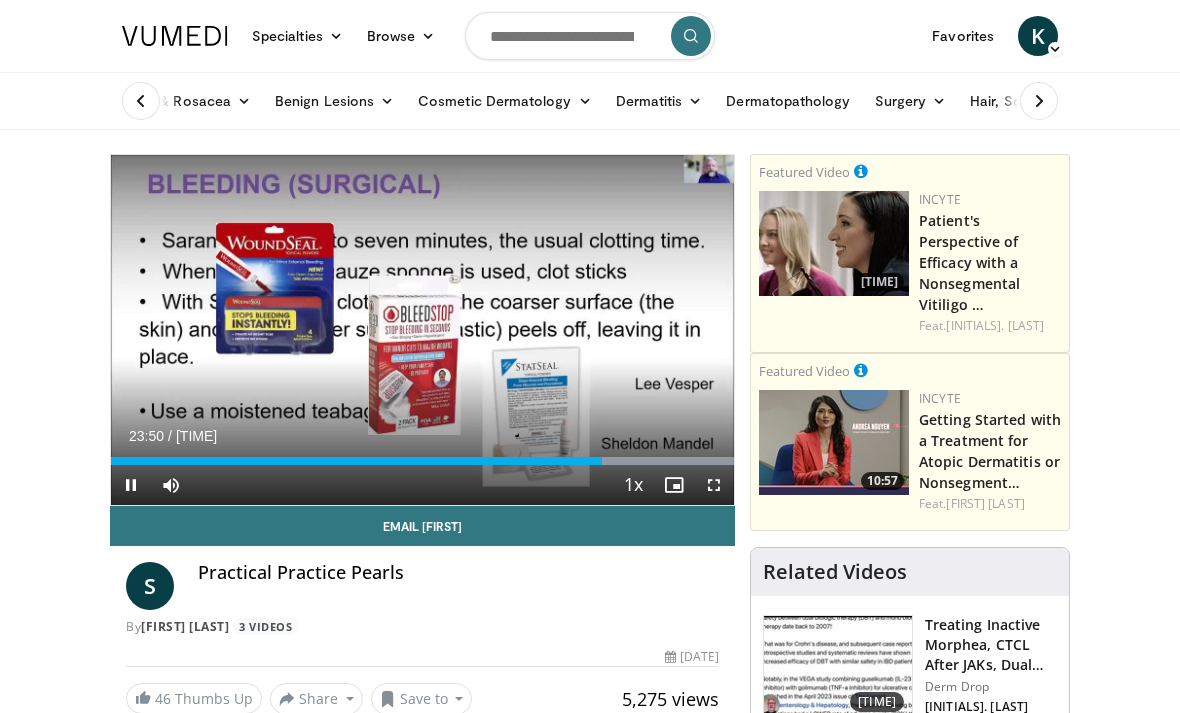 click at bounding box center (623, 461) 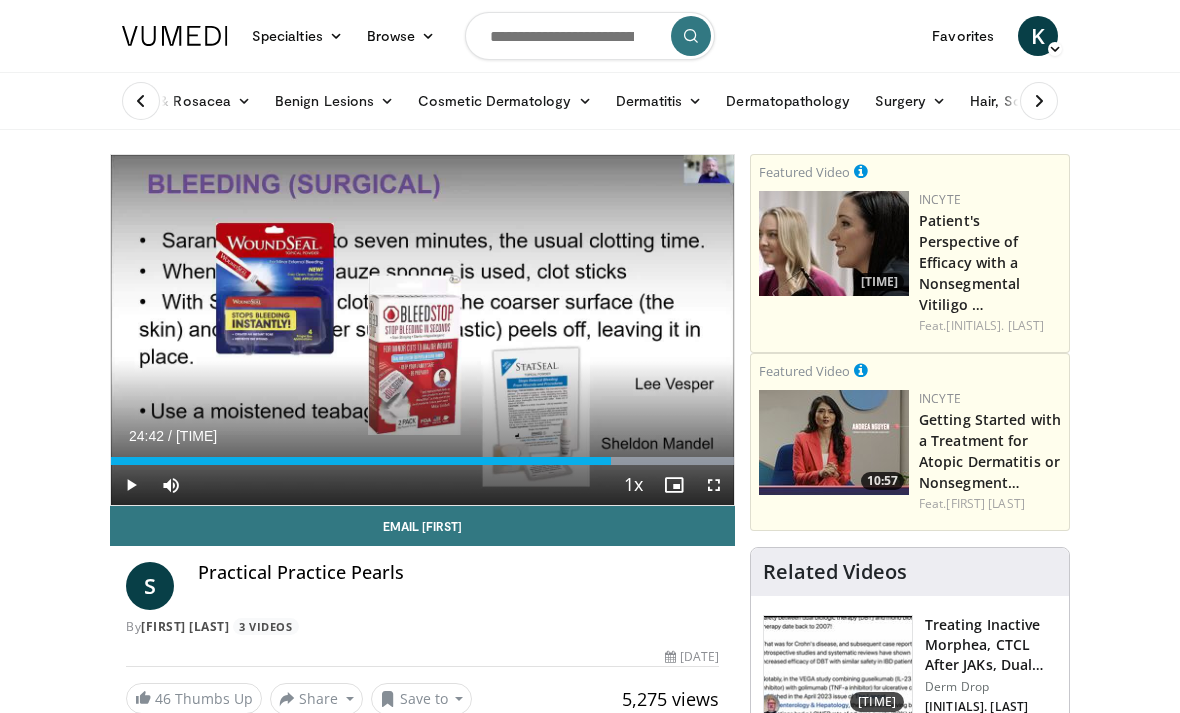 click at bounding box center [623, 461] 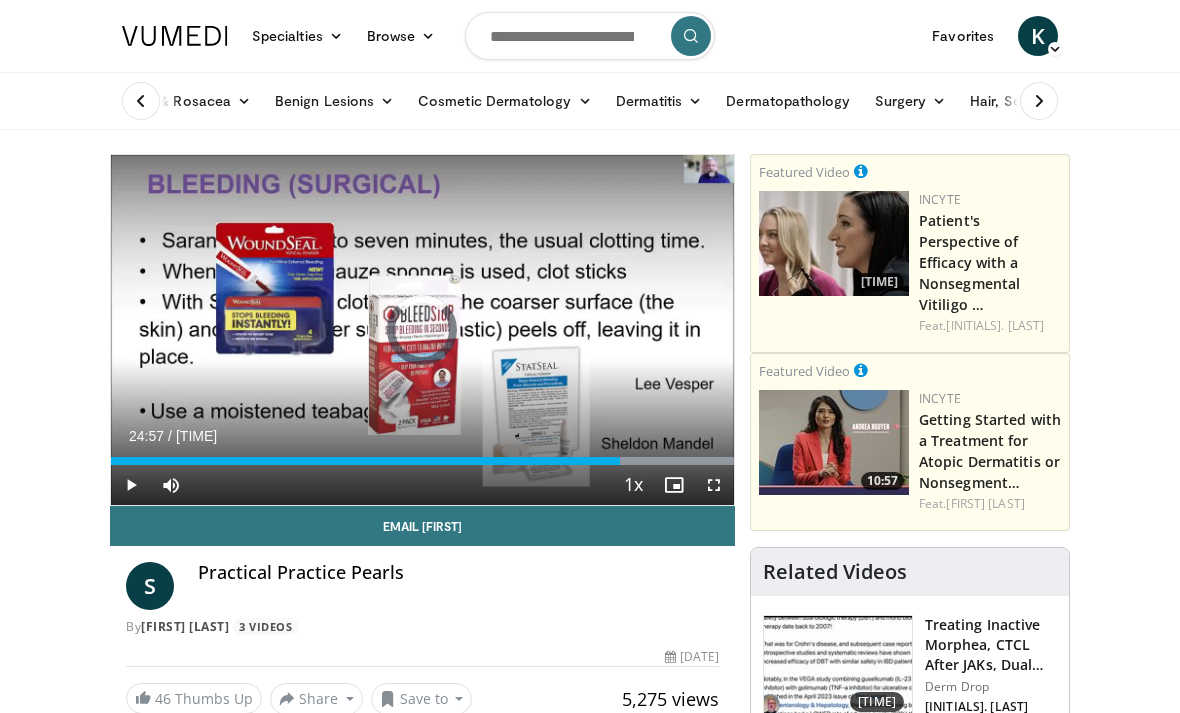 click at bounding box center [623, 461] 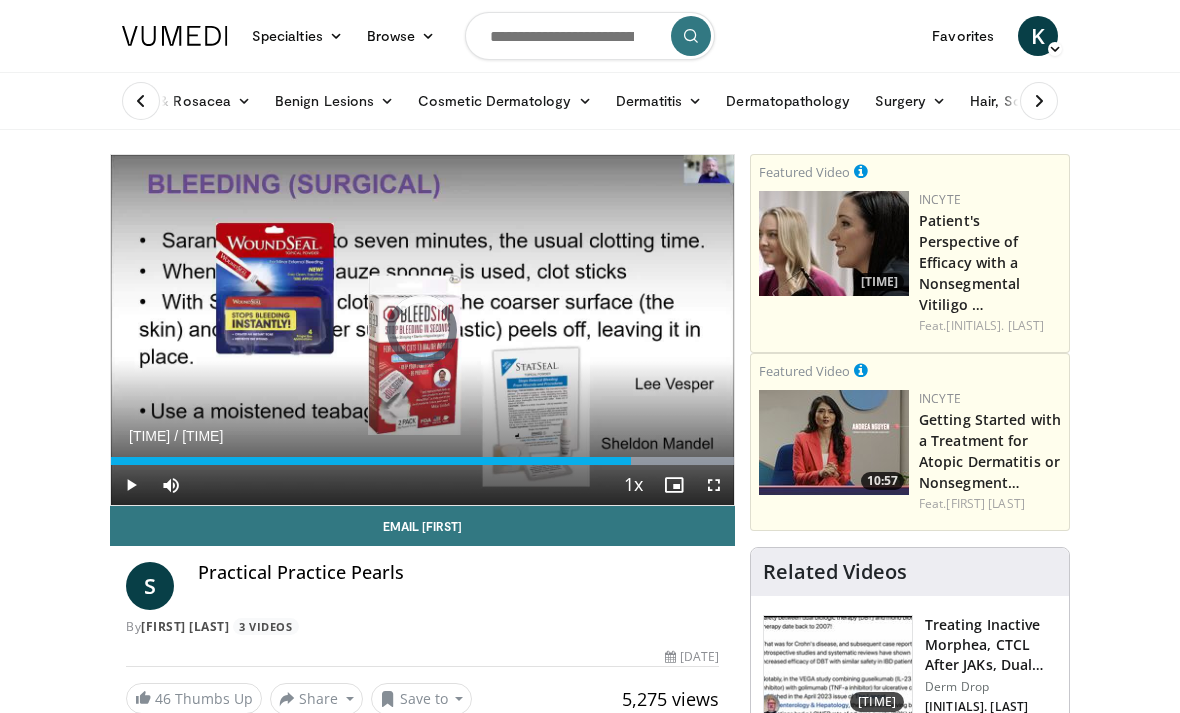 click at bounding box center [623, 461] 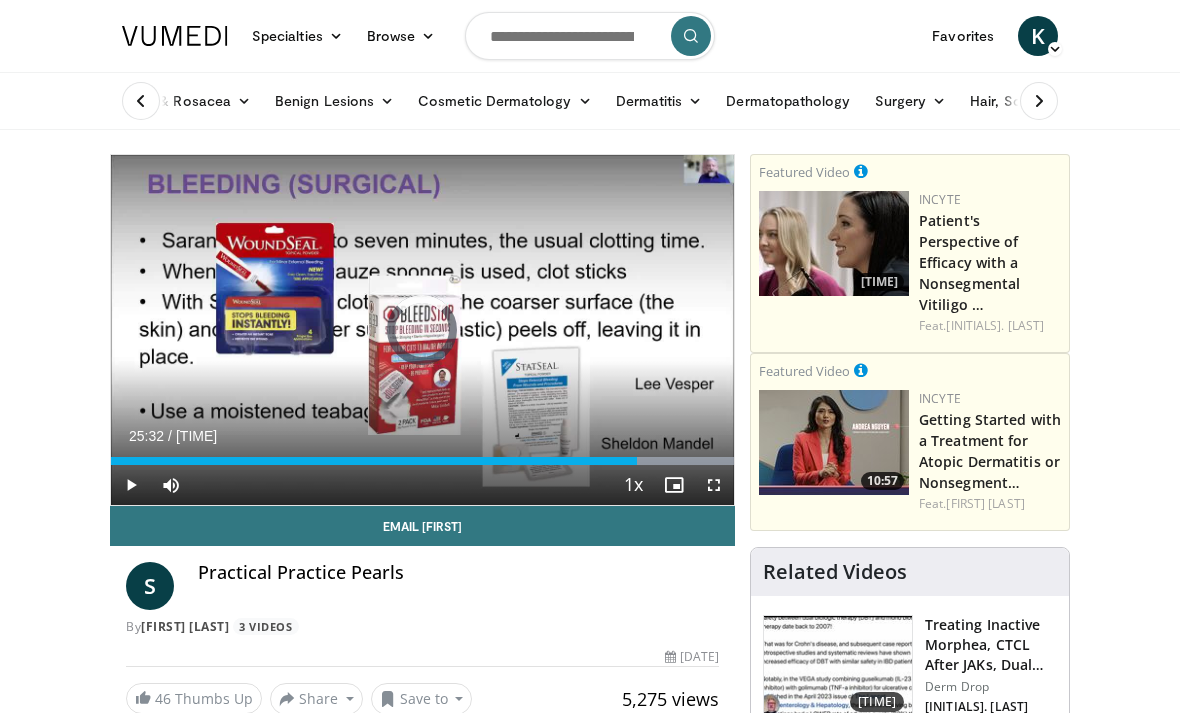 click at bounding box center [623, 461] 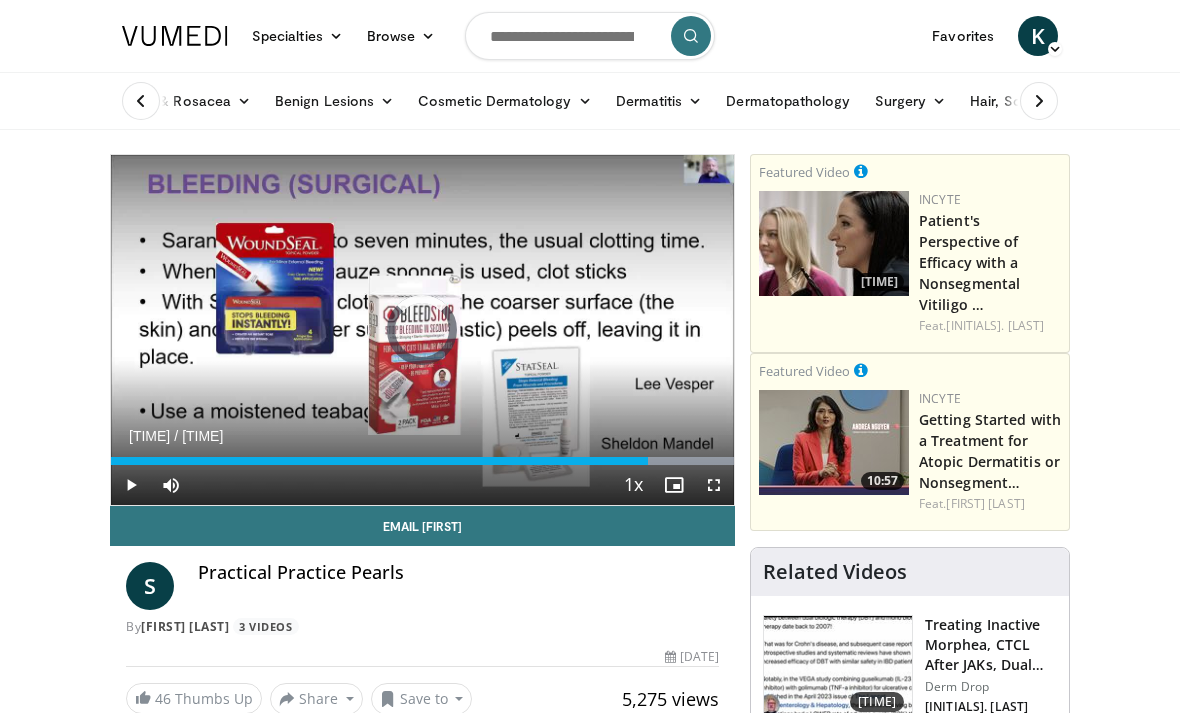 click at bounding box center [623, 461] 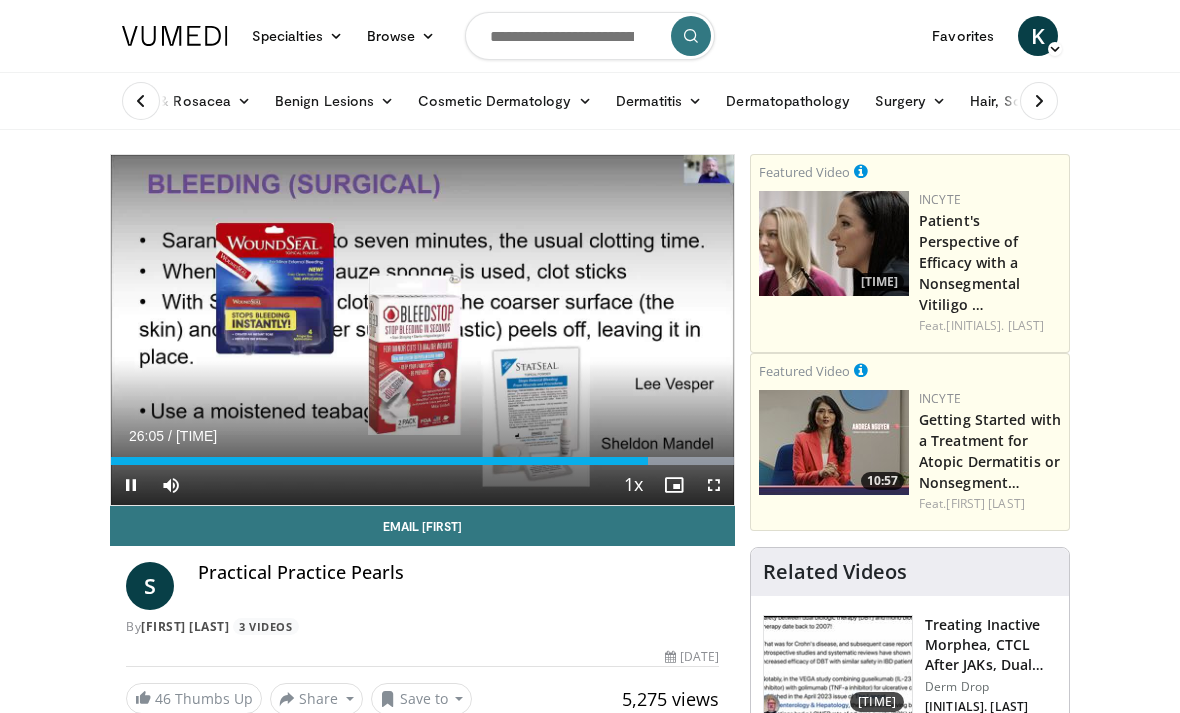click at bounding box center (623, 461) 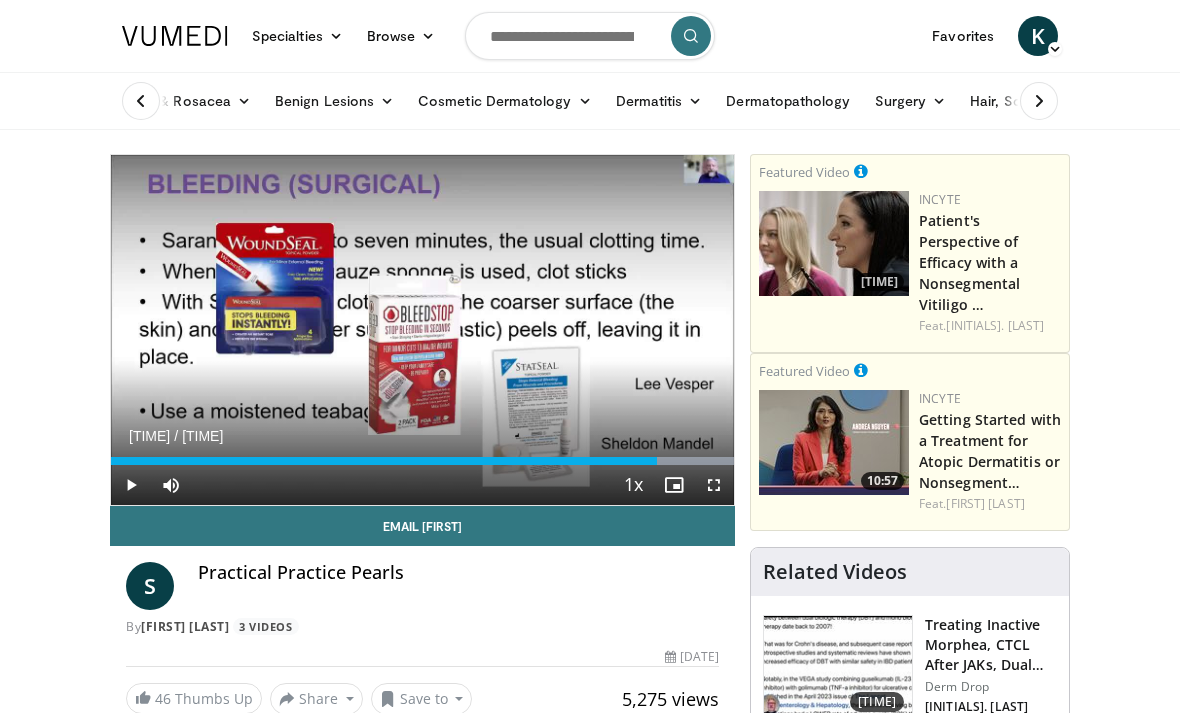 click at bounding box center [623, 461] 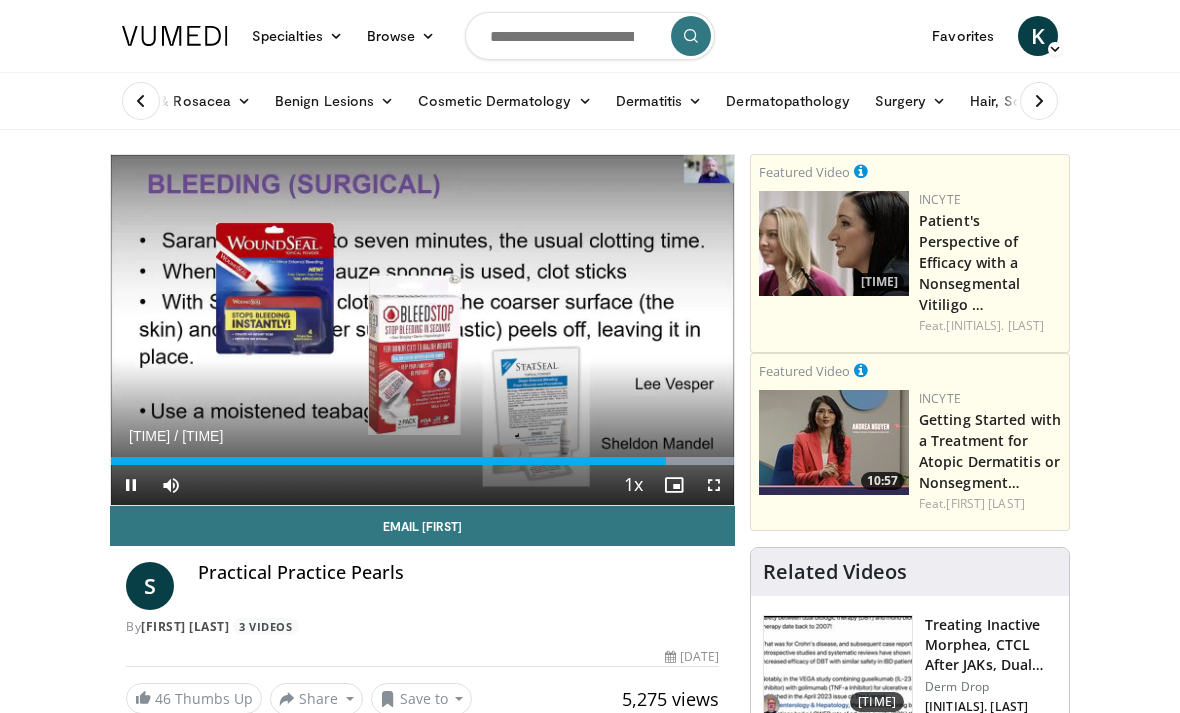 click at bounding box center (623, 461) 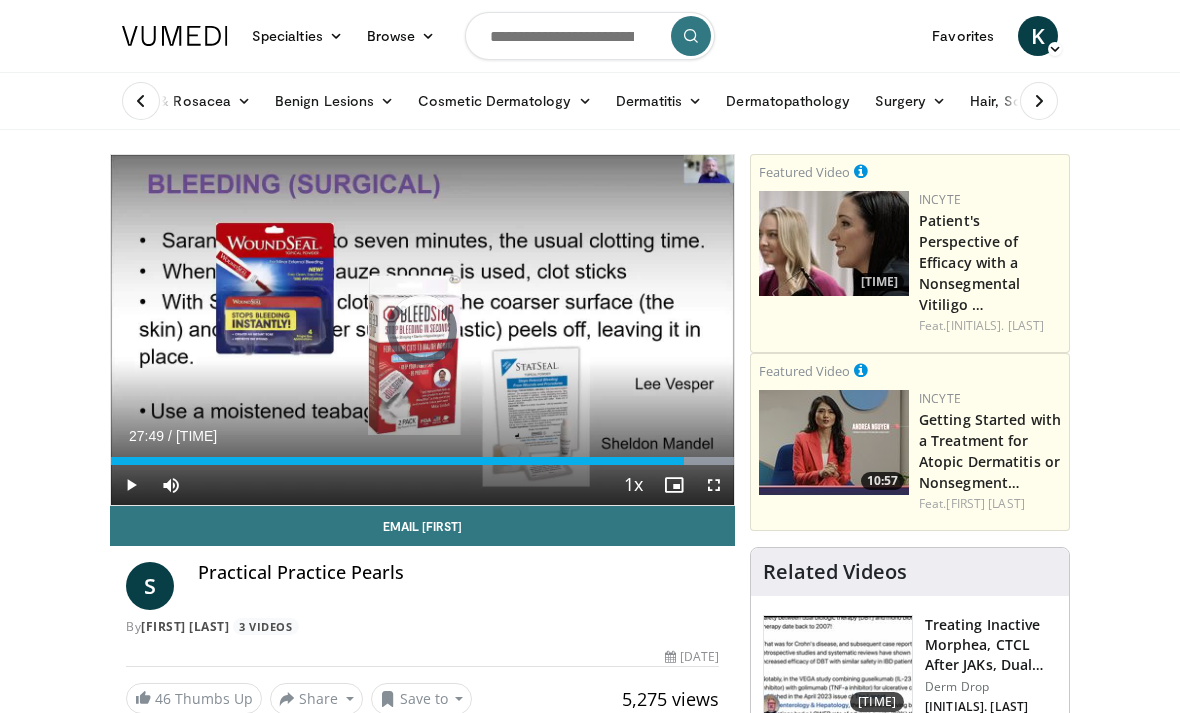 click at bounding box center [623, 461] 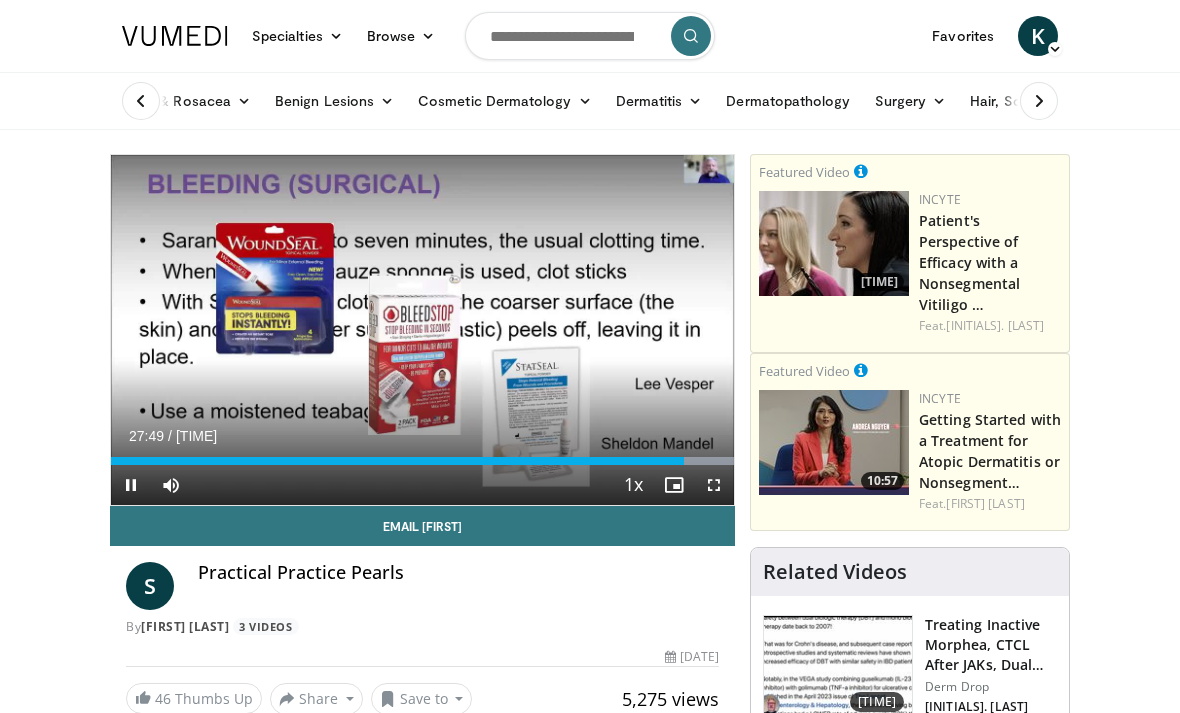 click at bounding box center (623, 461) 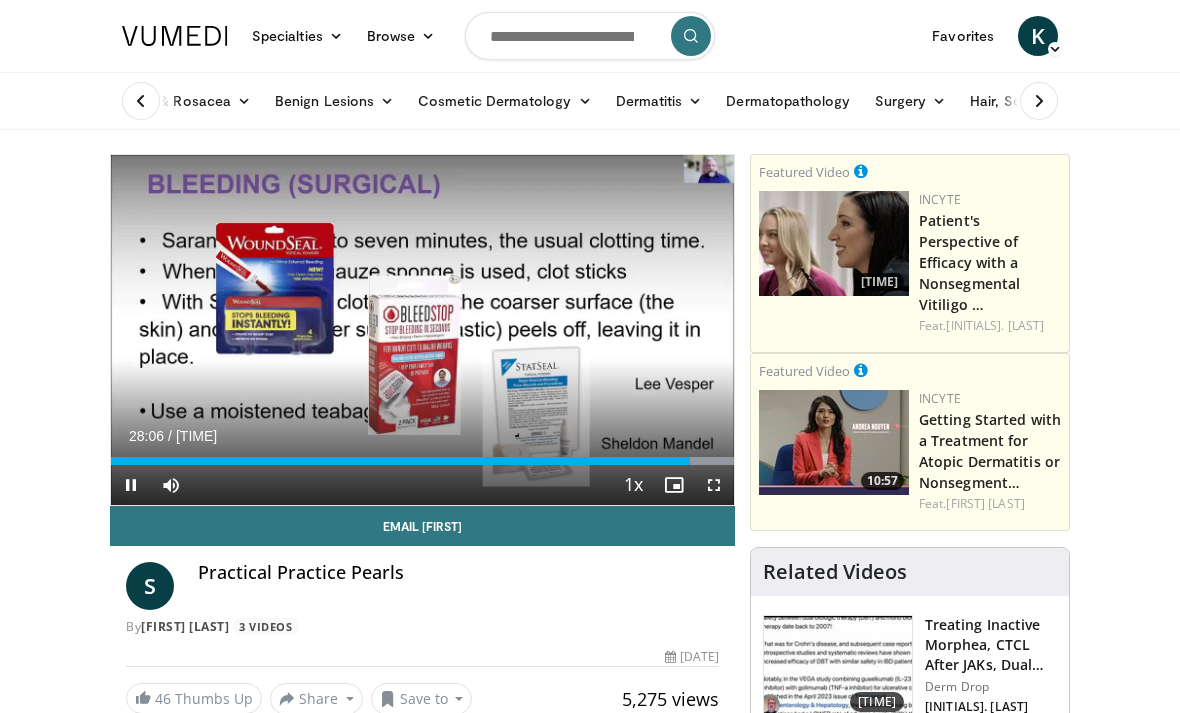 click at bounding box center (623, 461) 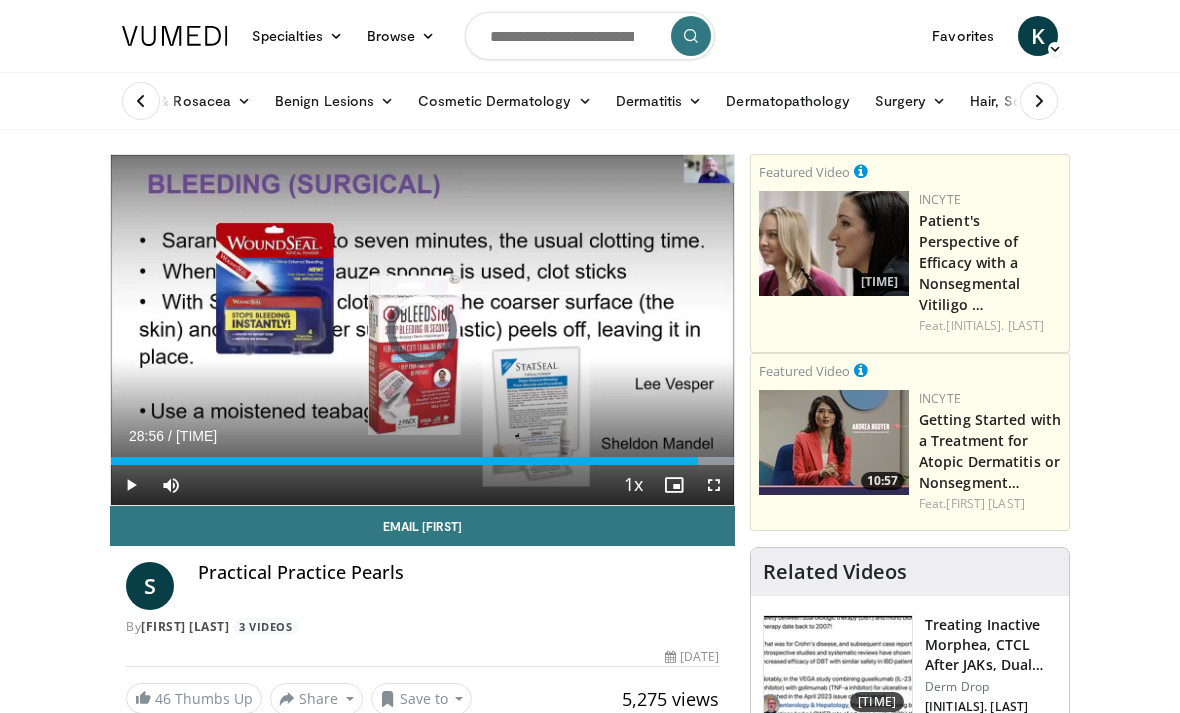 click at bounding box center [623, 461] 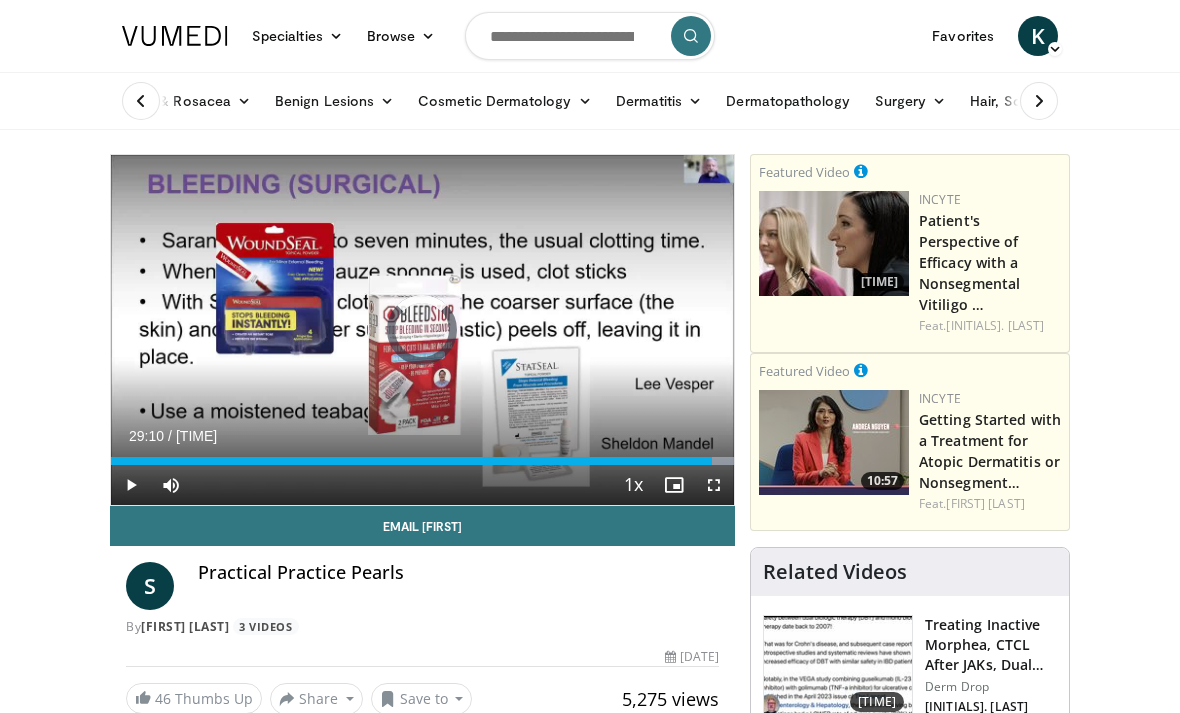 click at bounding box center [623, 461] 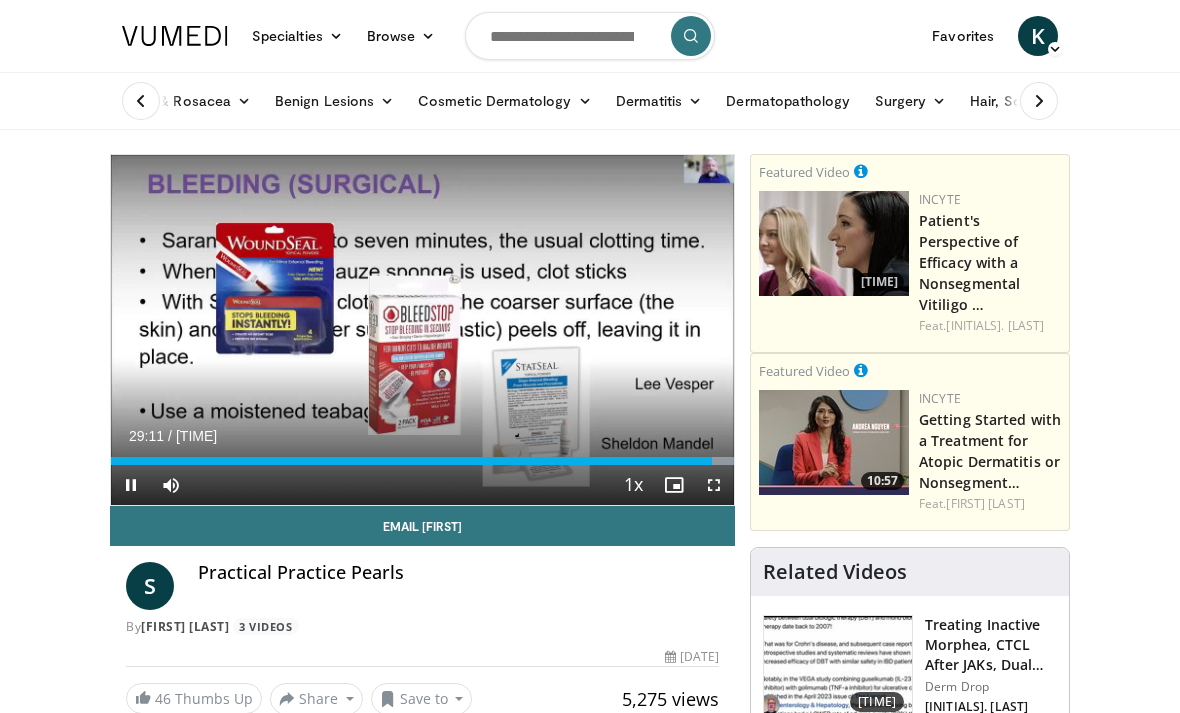 click at bounding box center [623, 461] 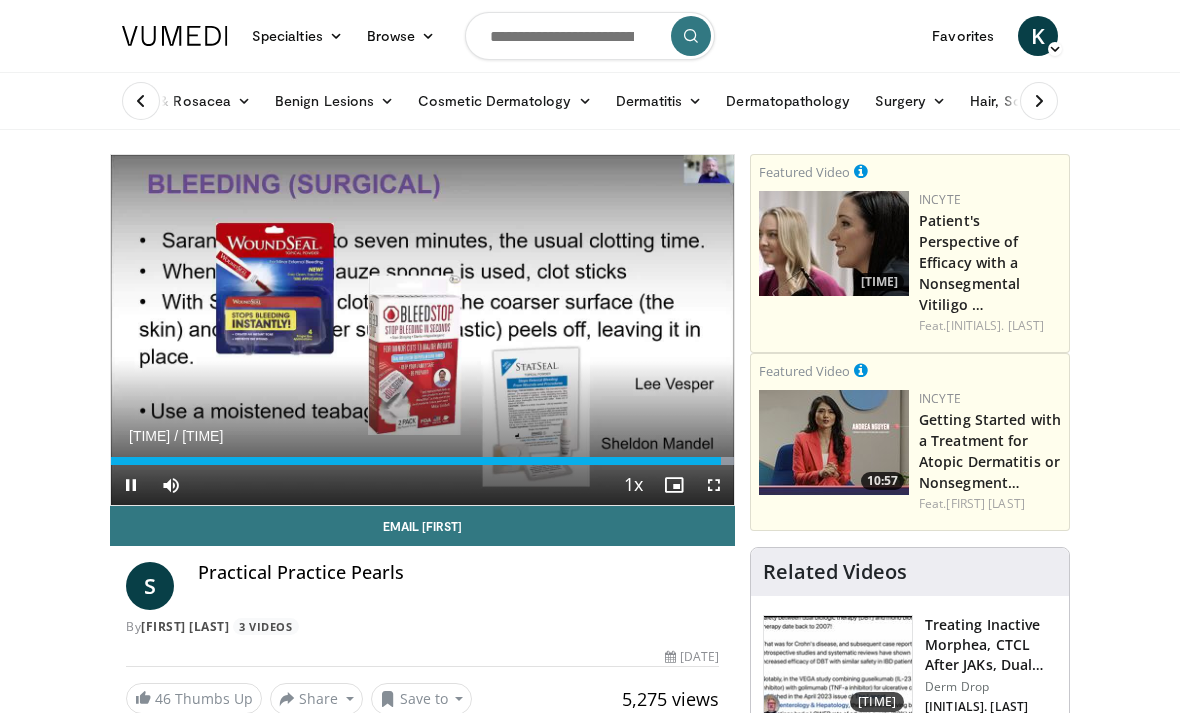 click at bounding box center [623, 461] 